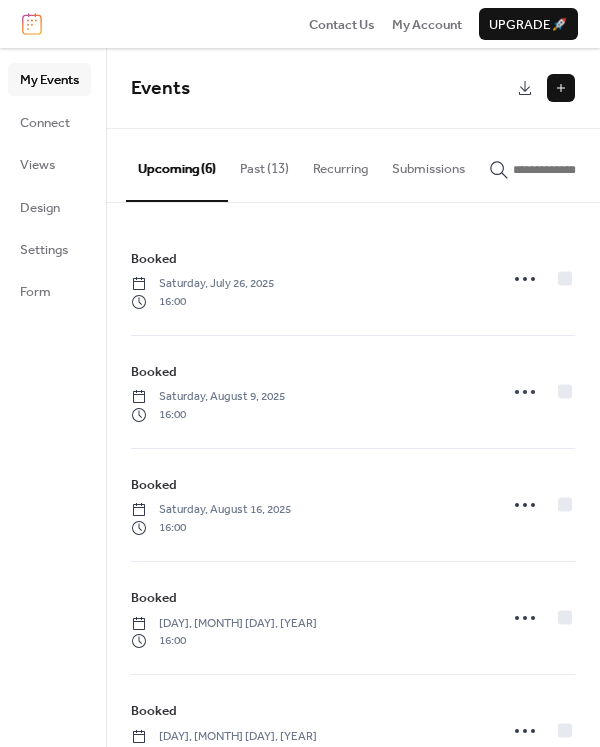scroll, scrollTop: 0, scrollLeft: 0, axis: both 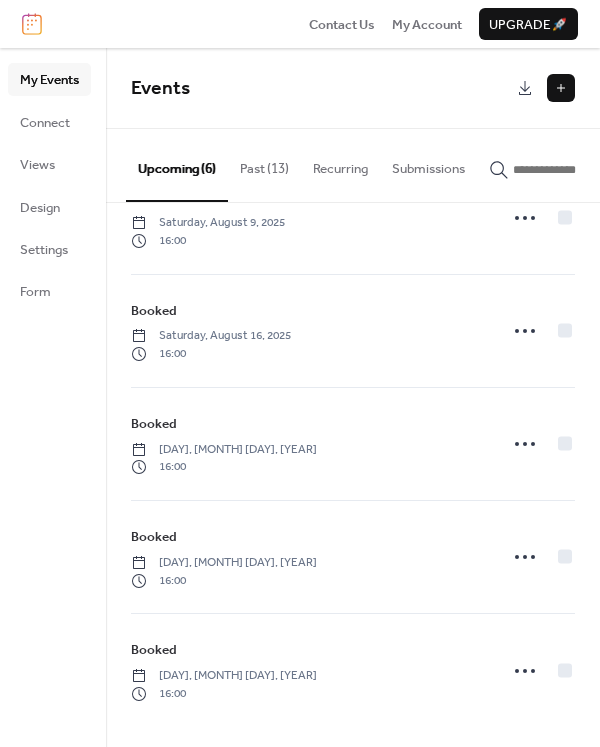 click at bounding box center (561, 88) 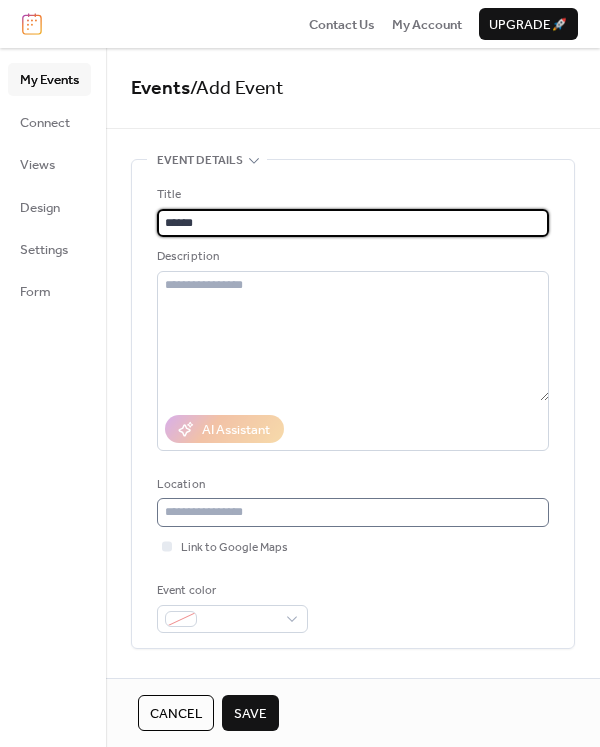 type on "******" 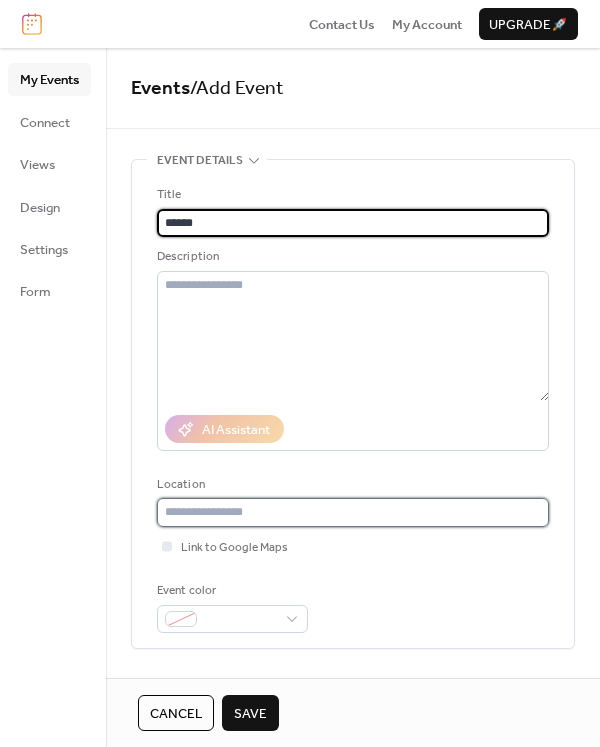 click at bounding box center [353, 512] 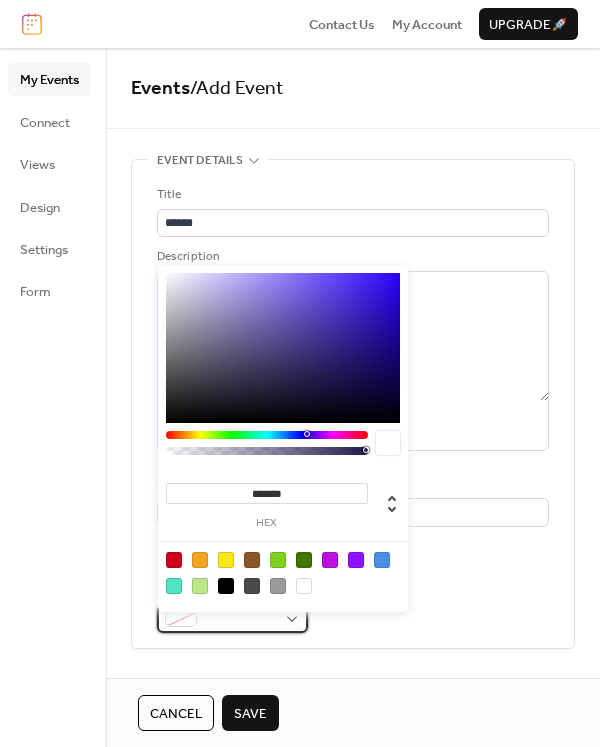 click at bounding box center [232, 619] 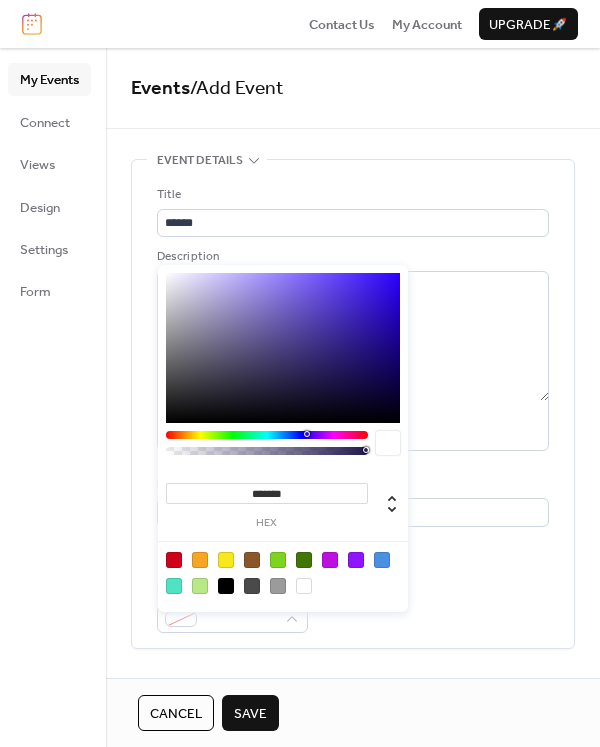 click at bounding box center [174, 560] 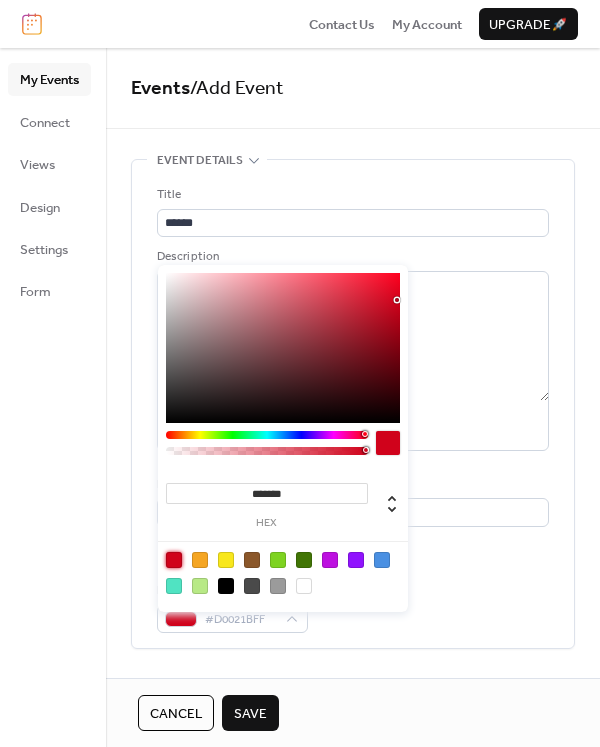 click on "Event color #D0021BFF" at bounding box center (353, 607) 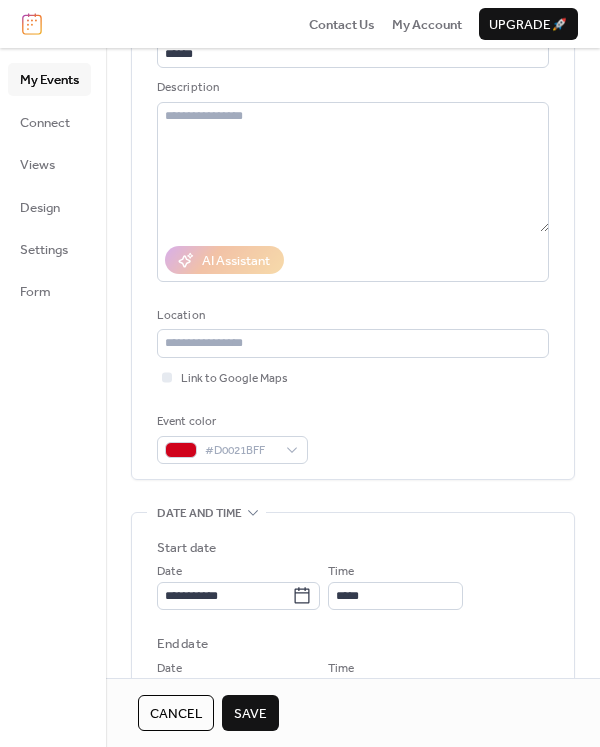 scroll, scrollTop: 225, scrollLeft: 0, axis: vertical 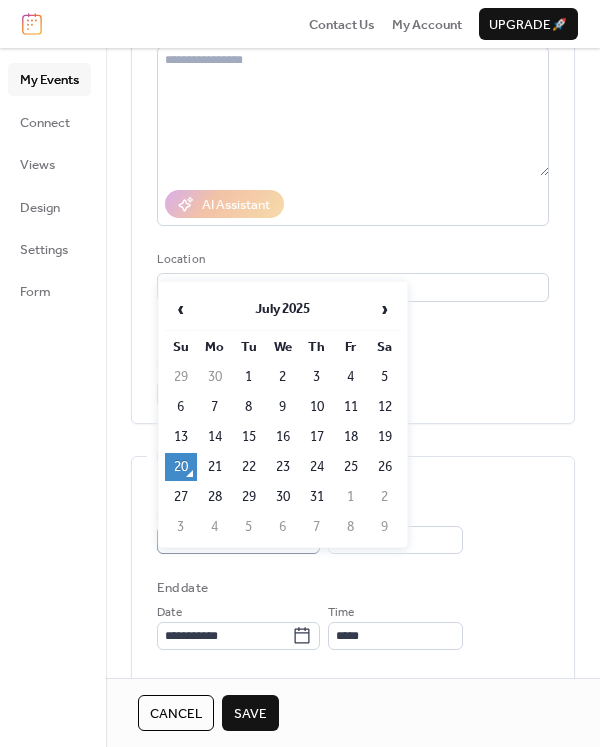 click 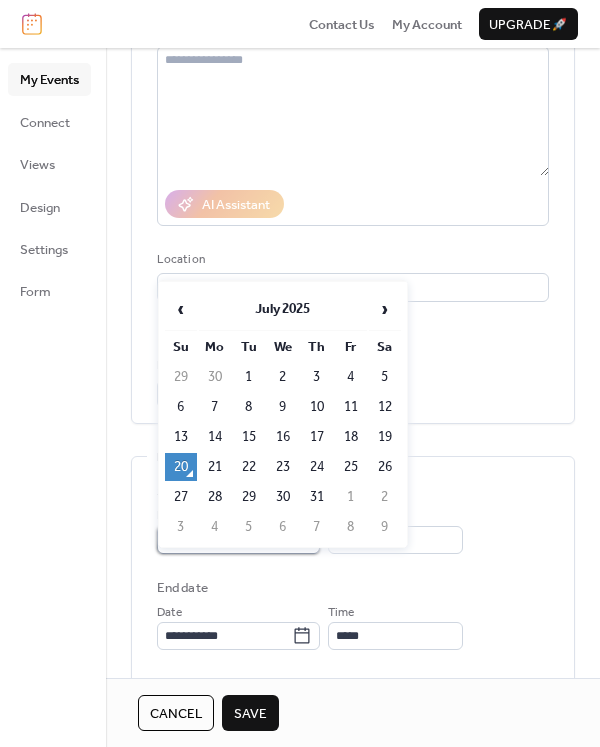 click on "**********" at bounding box center [224, 540] 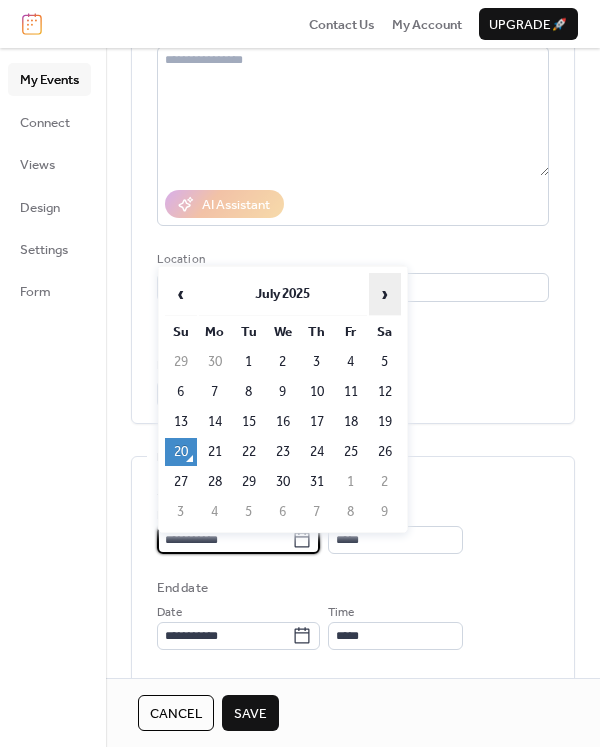 click on "›" at bounding box center (385, 294) 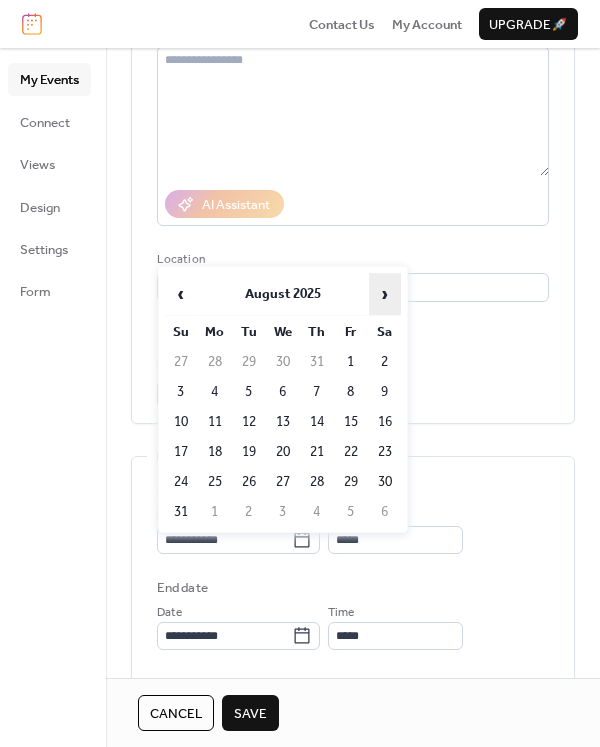 click on "›" at bounding box center [385, 294] 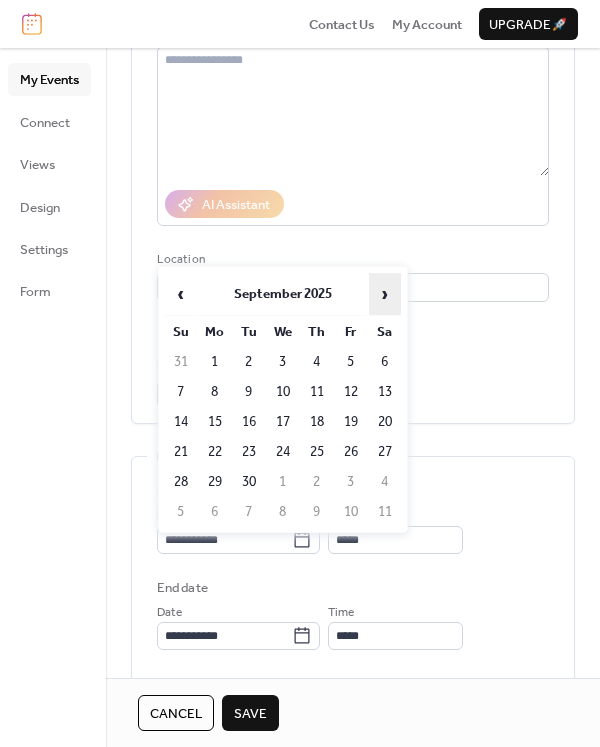 click on "›" at bounding box center (385, 294) 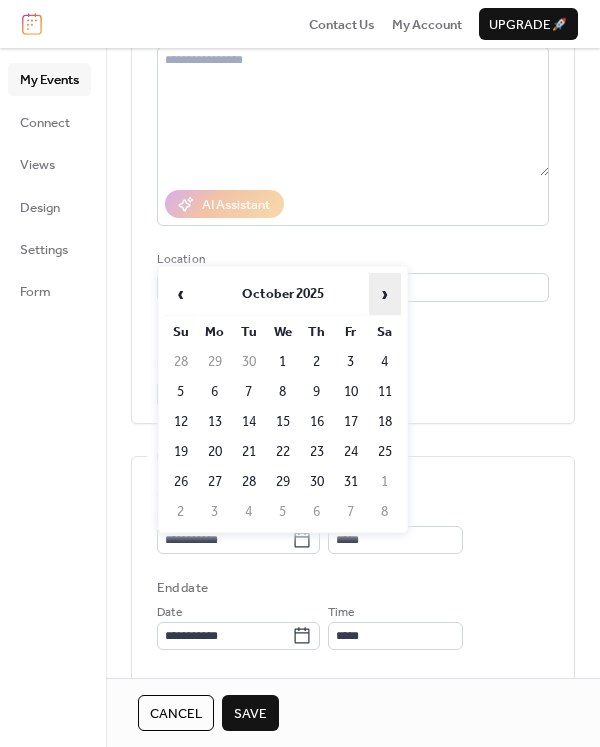 click on "›" at bounding box center [385, 294] 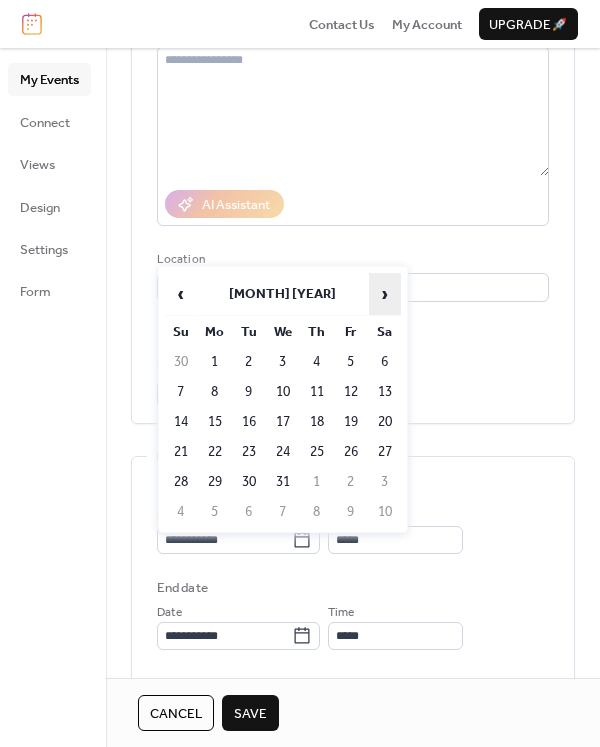 click on "›" at bounding box center (385, 294) 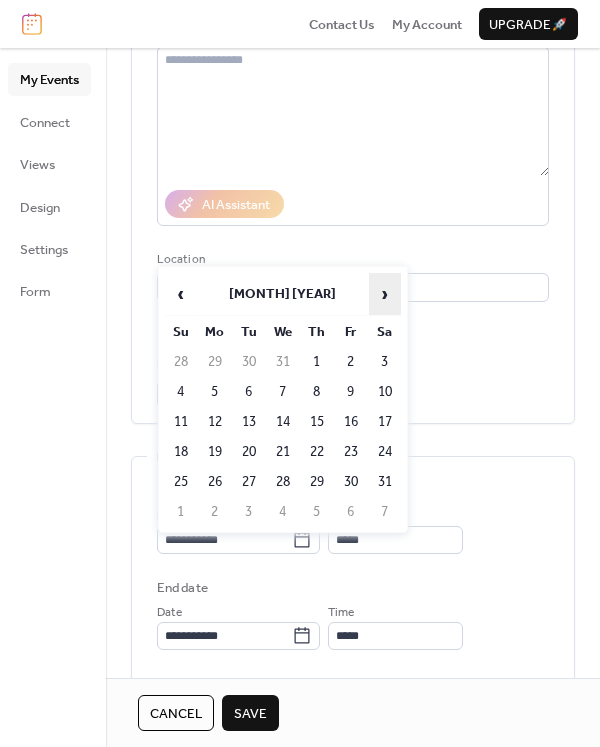 click on "›" at bounding box center [385, 294] 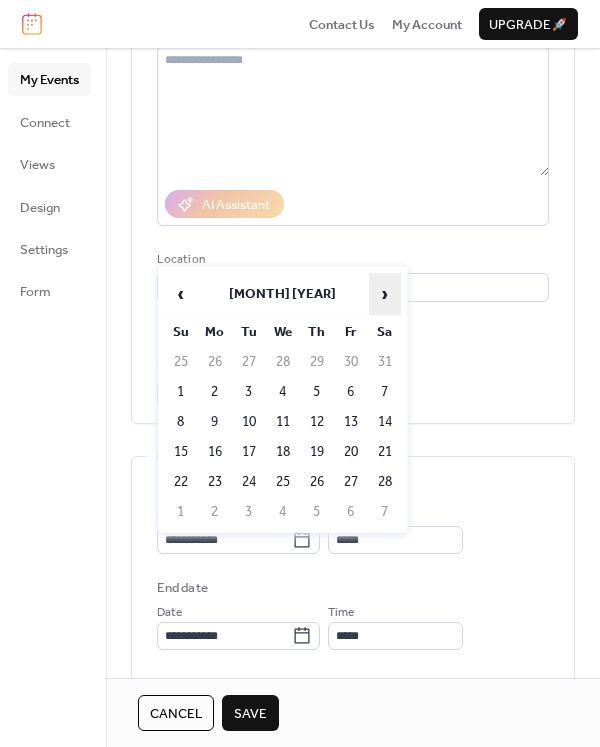 click on "›" at bounding box center (385, 294) 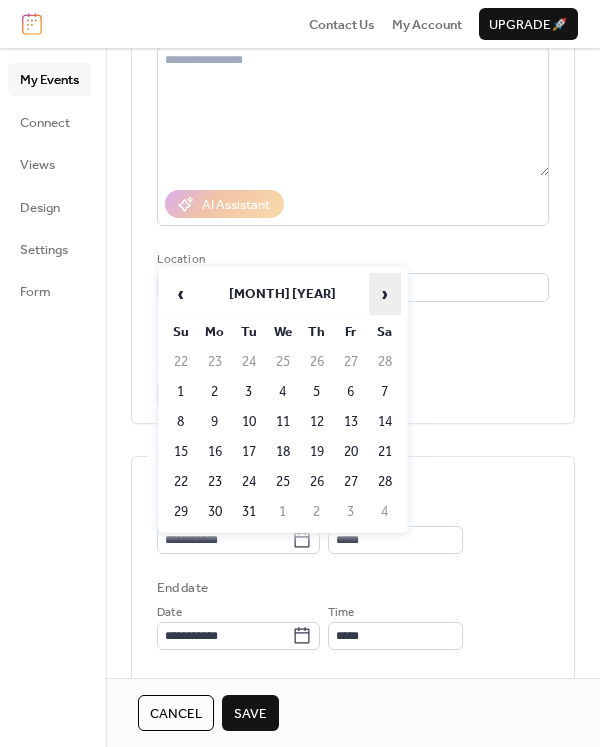 click on "›" at bounding box center [385, 294] 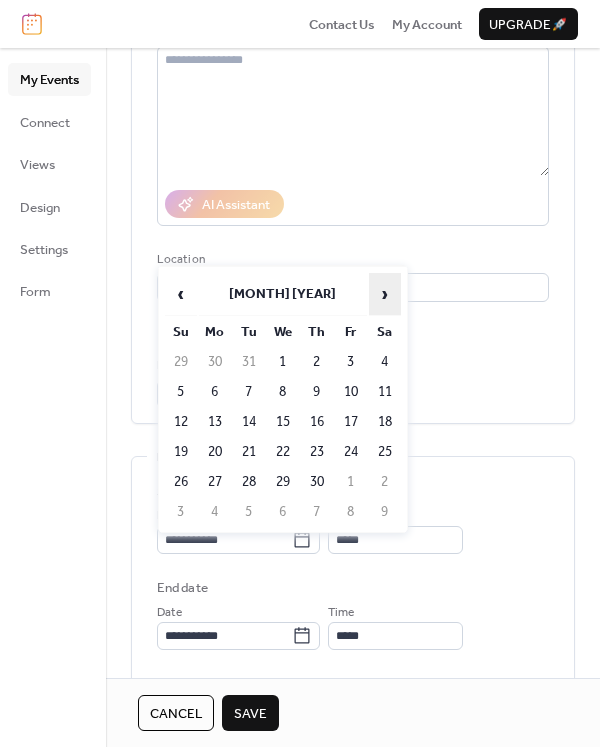 click on "›" at bounding box center (385, 294) 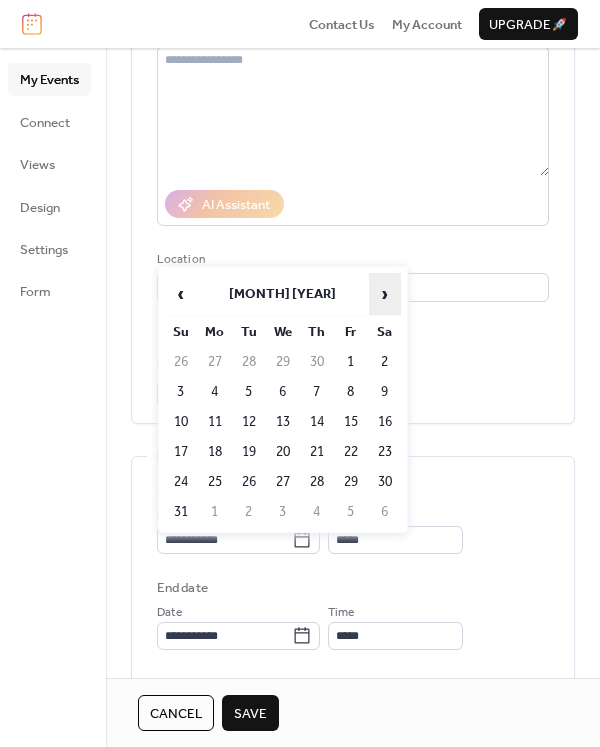 click on "›" at bounding box center (385, 294) 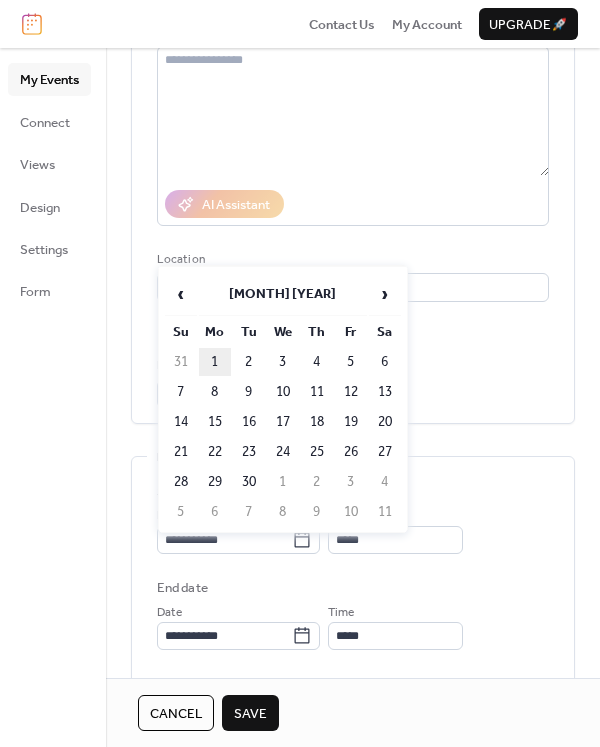 click on "1" at bounding box center (215, 362) 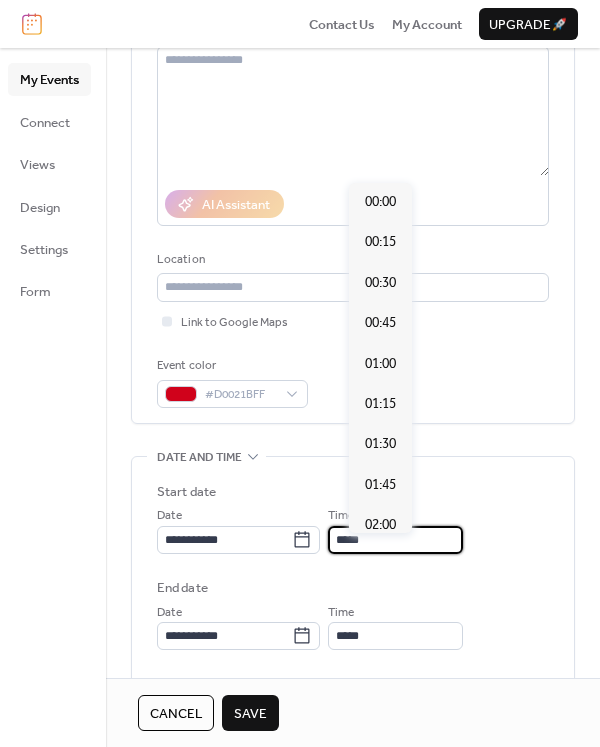 scroll, scrollTop: 1915, scrollLeft: 0, axis: vertical 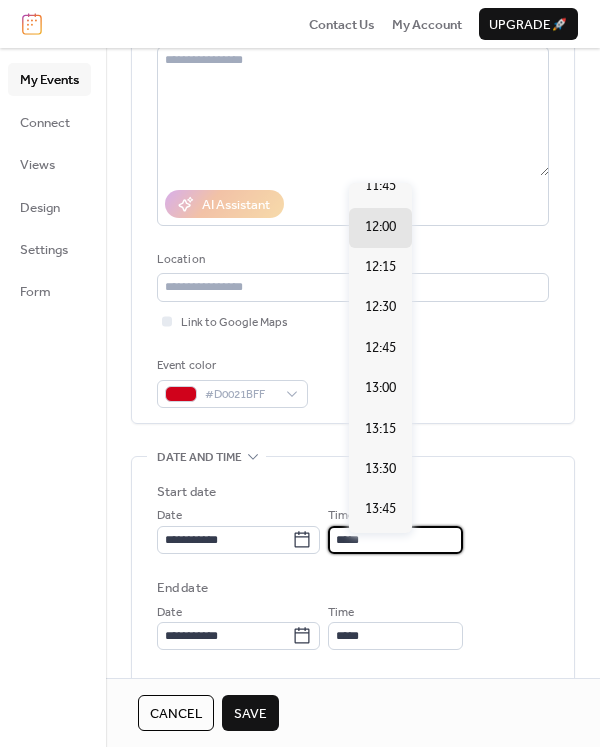 click on "*****" at bounding box center [395, 540] 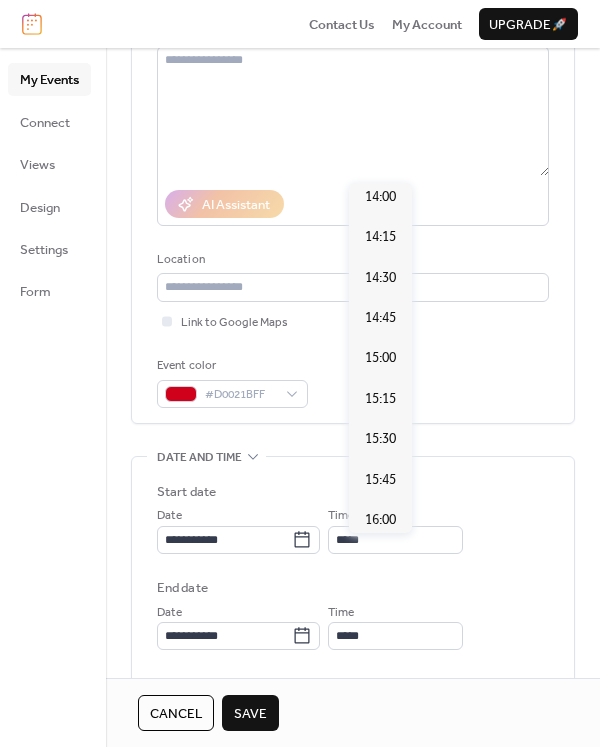 scroll, scrollTop: 2303, scrollLeft: 0, axis: vertical 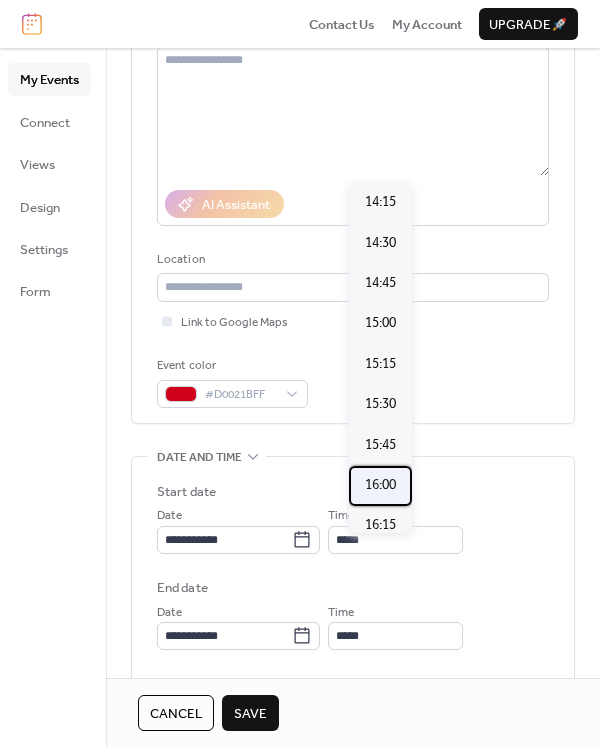 click on "16:00" at bounding box center (380, 485) 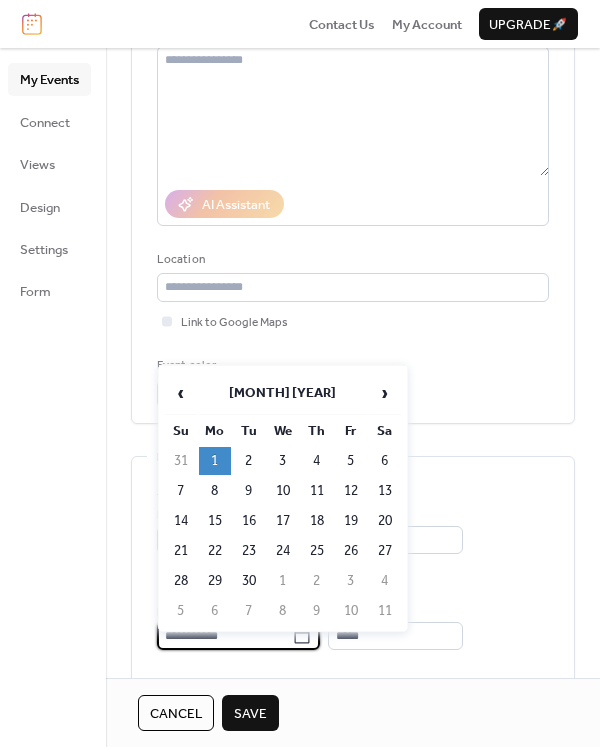 click on "**********" at bounding box center [224, 636] 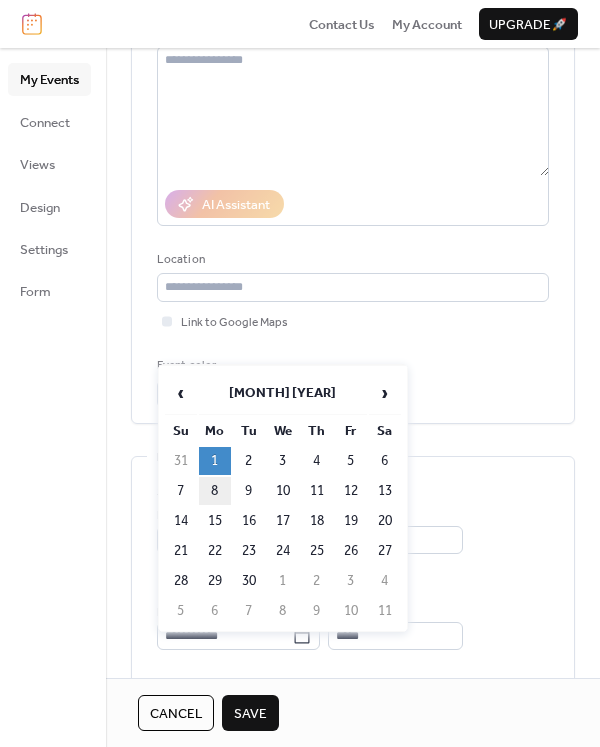 click on "8" at bounding box center [215, 491] 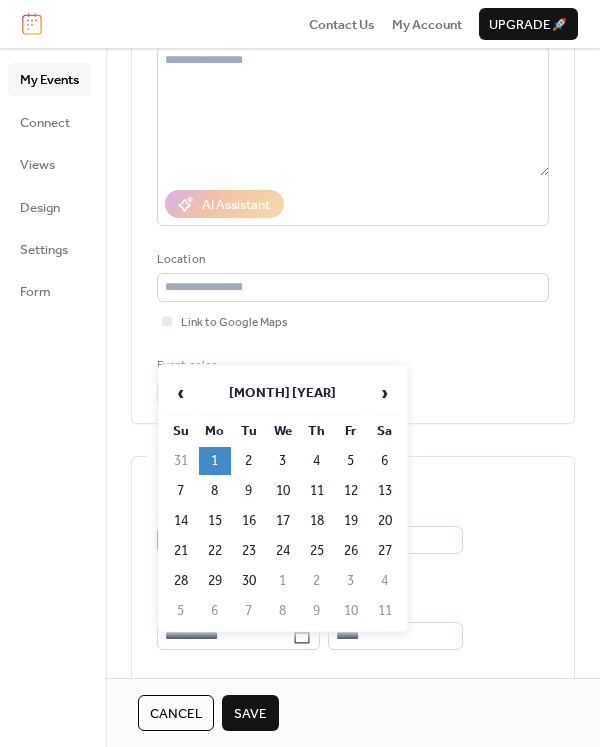 type on "**********" 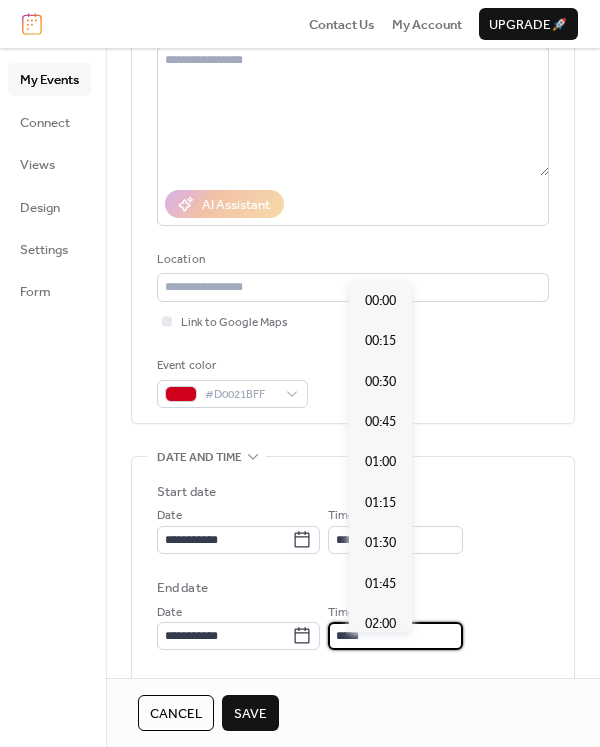 scroll, scrollTop: 2713, scrollLeft: 0, axis: vertical 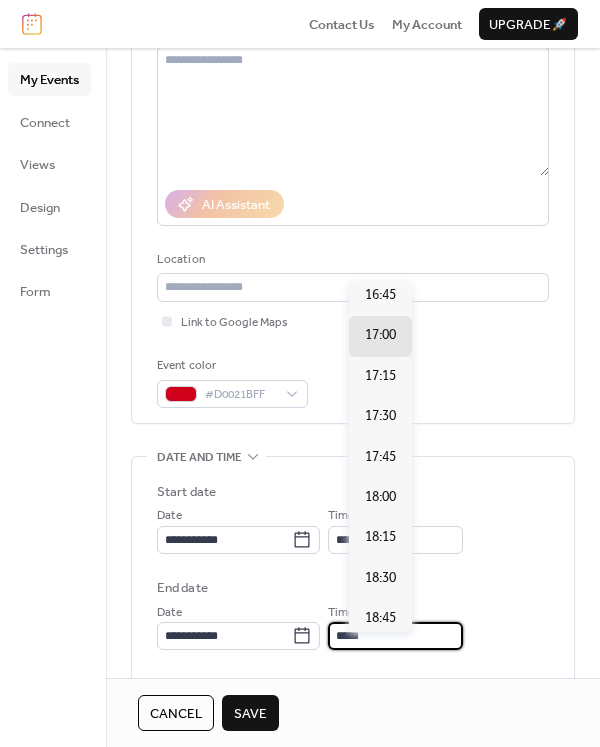 click on "*****" at bounding box center (395, 636) 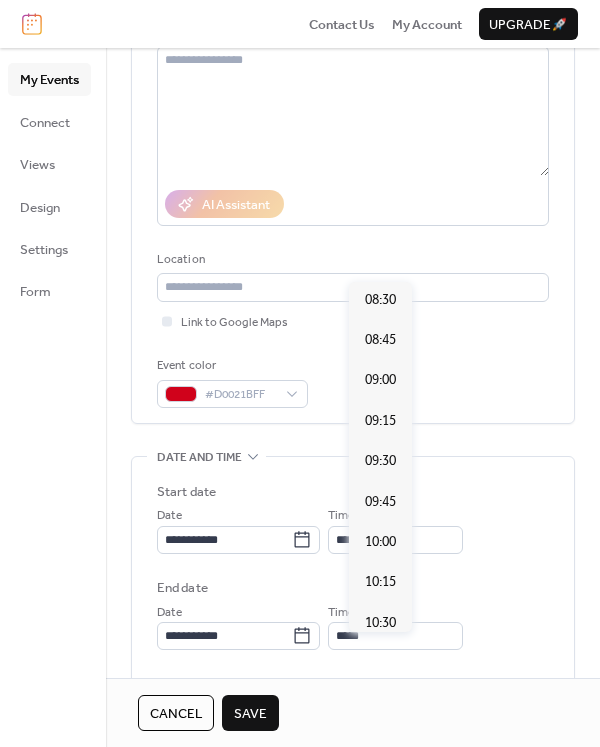 scroll, scrollTop: 1456, scrollLeft: 0, axis: vertical 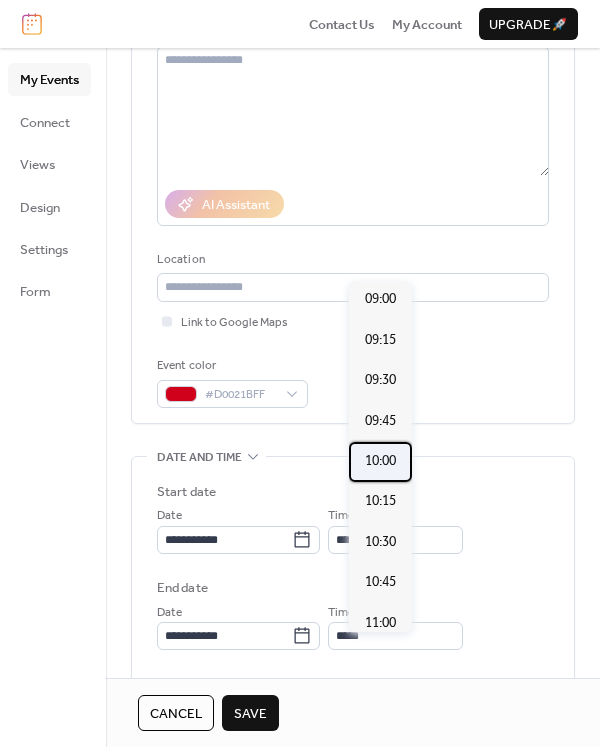 click on "10:00" at bounding box center (380, 461) 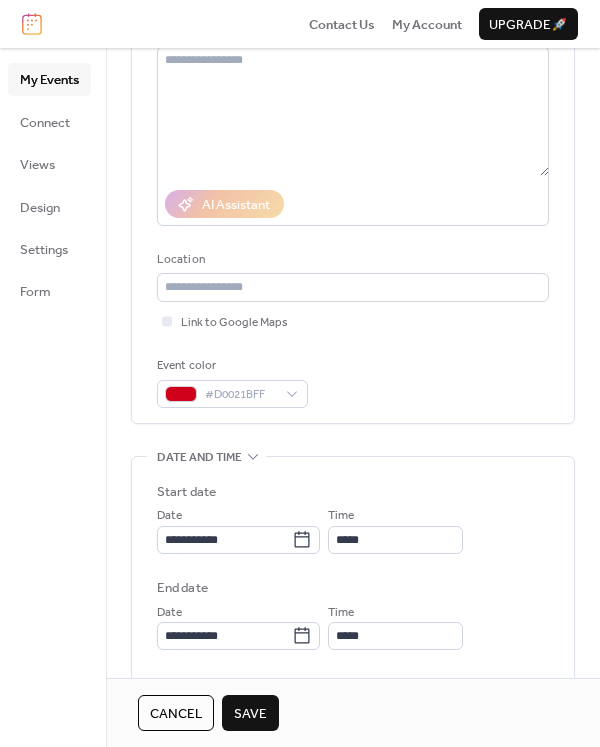 click on "Save" at bounding box center [250, 714] 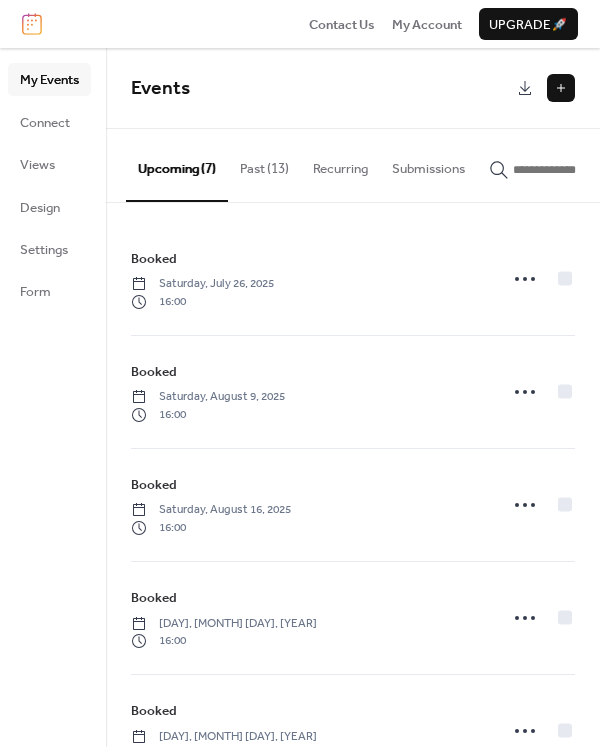 click at bounding box center (561, 88) 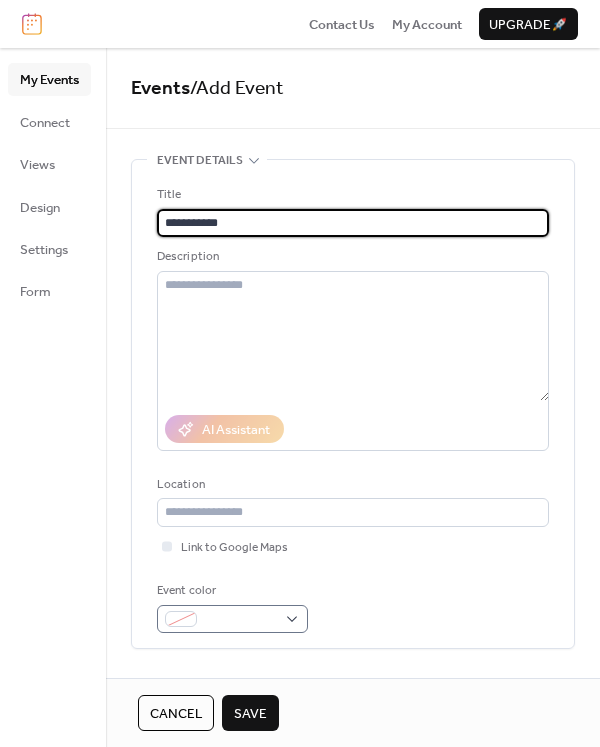 type on "**********" 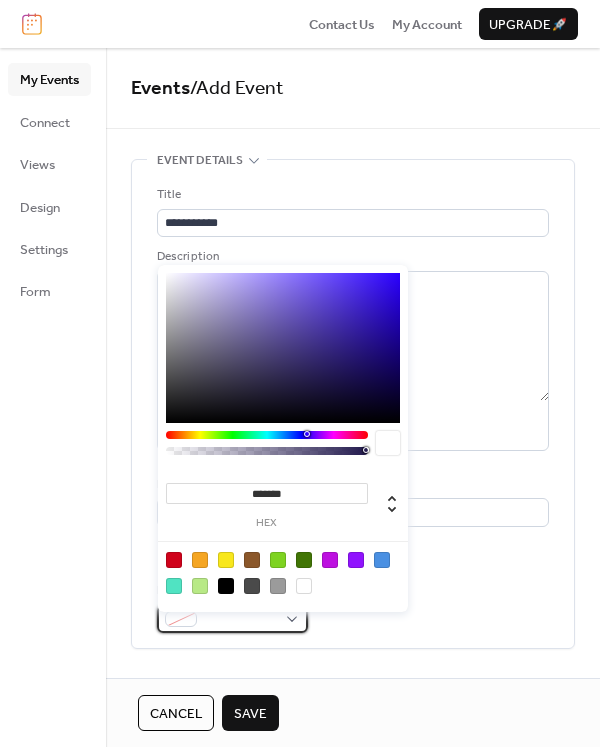 click at bounding box center (240, 620) 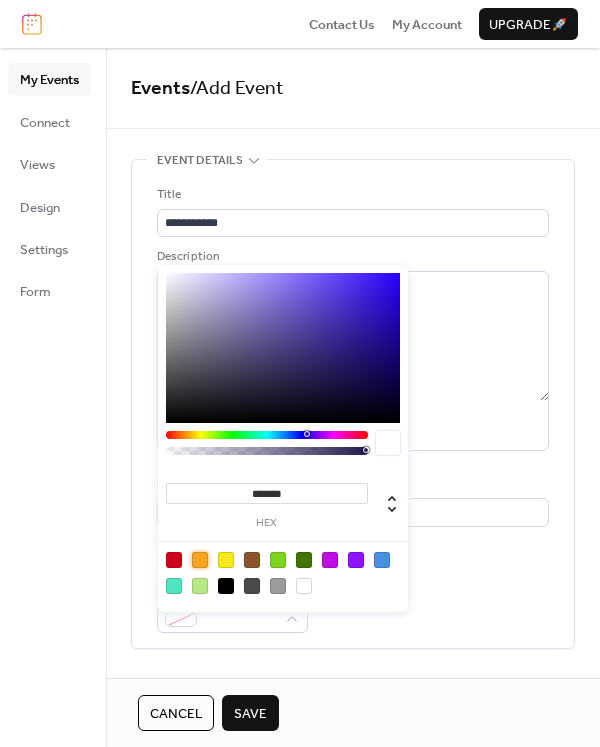 click at bounding box center [200, 560] 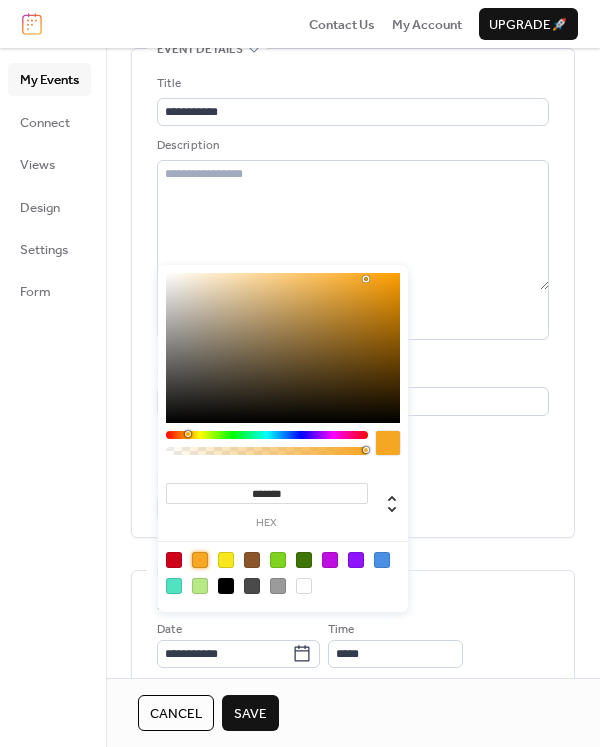 scroll, scrollTop: 95, scrollLeft: 0, axis: vertical 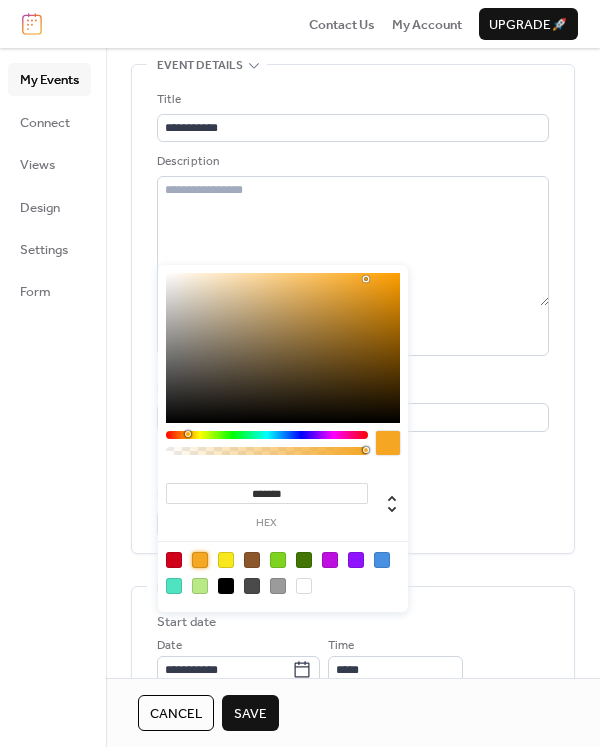 click on "Event color #F5A623FF" at bounding box center (353, 512) 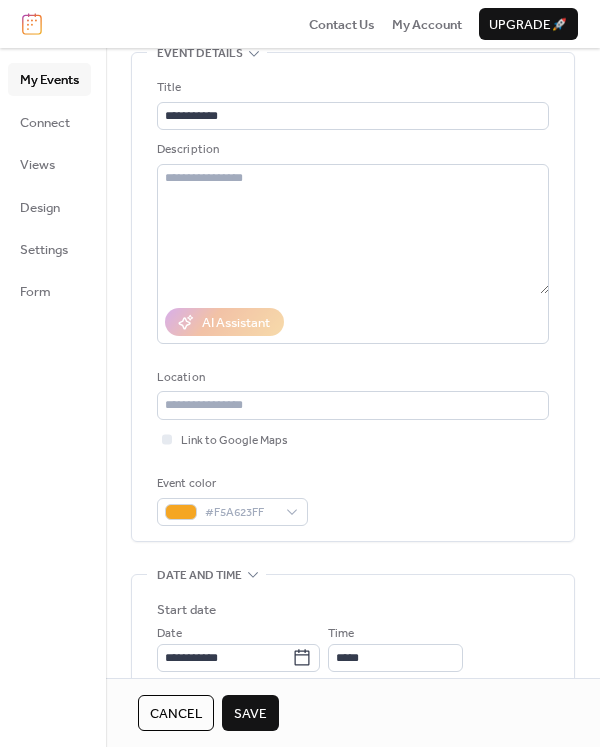 scroll, scrollTop: 110, scrollLeft: 0, axis: vertical 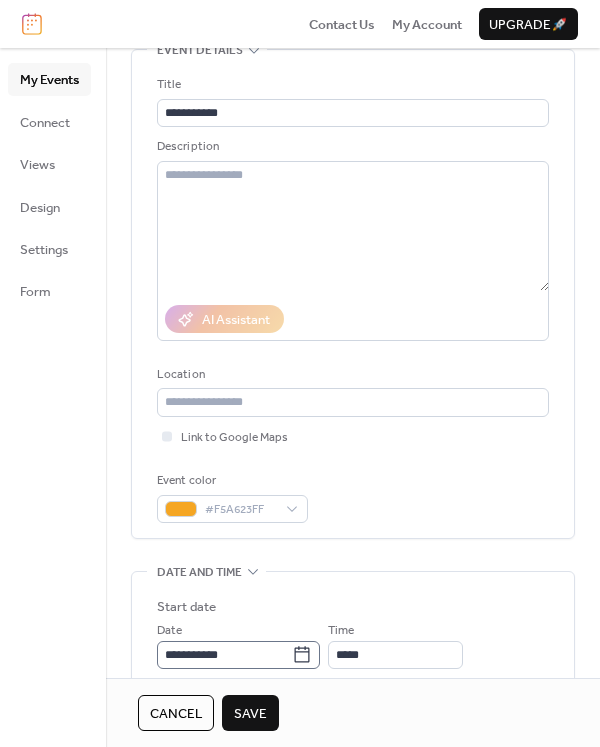 click 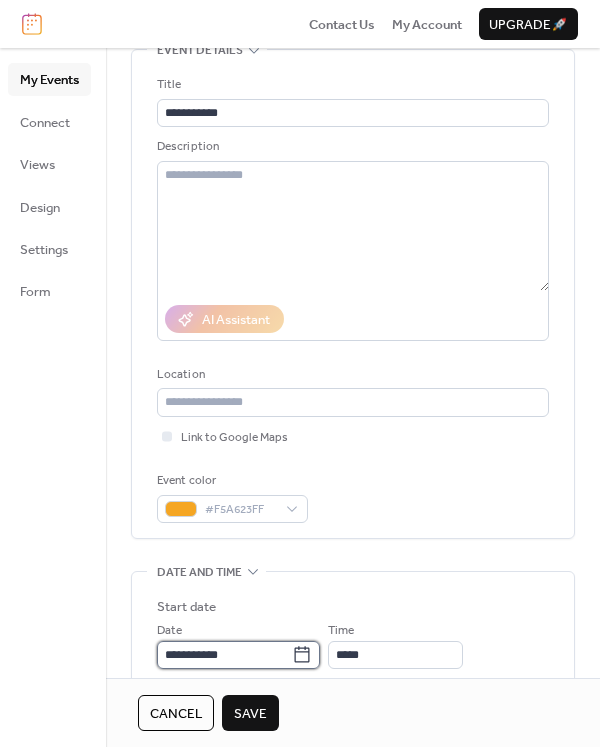 click on "**********" at bounding box center [224, 655] 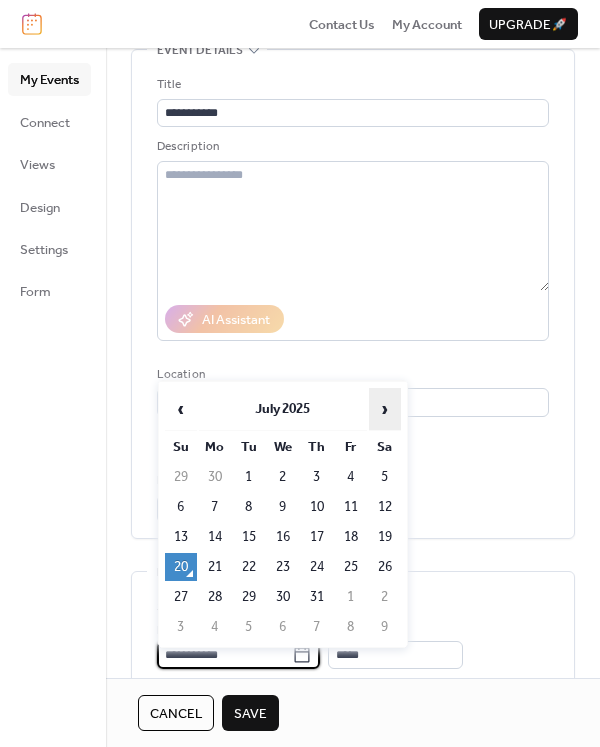 click on "›" at bounding box center [385, 409] 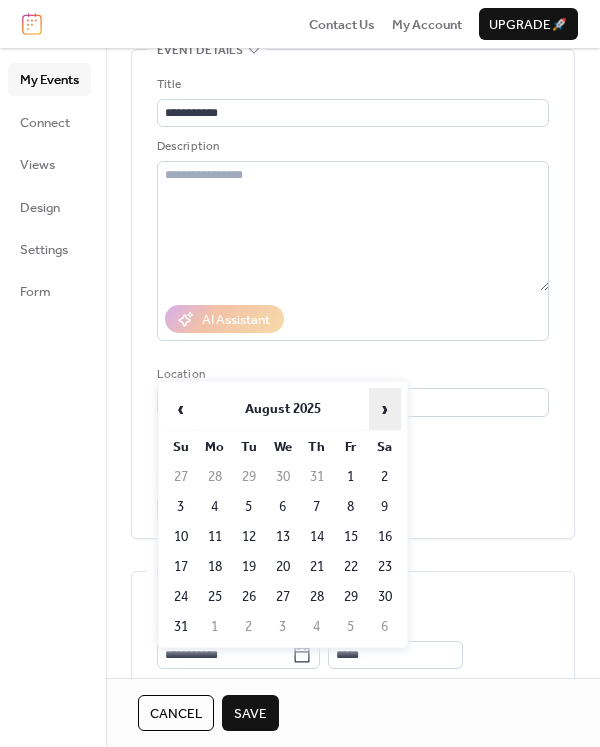click on "›" at bounding box center (385, 409) 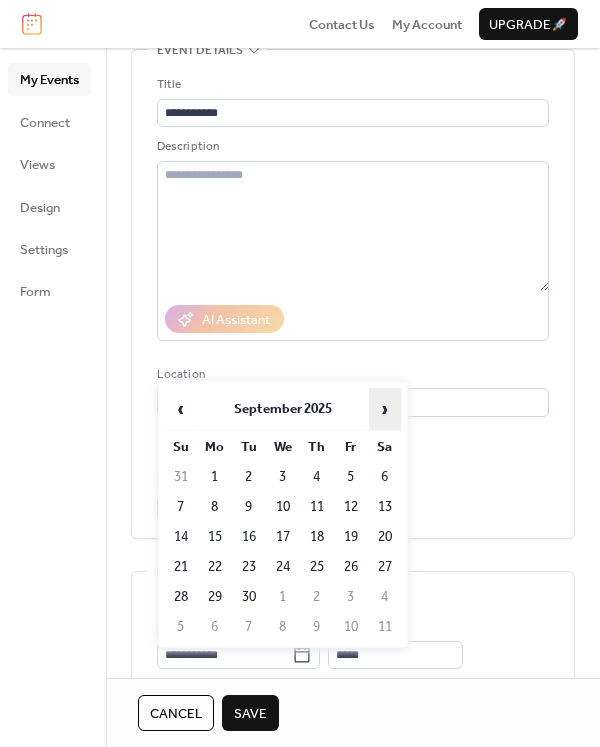 click on "›" at bounding box center [385, 409] 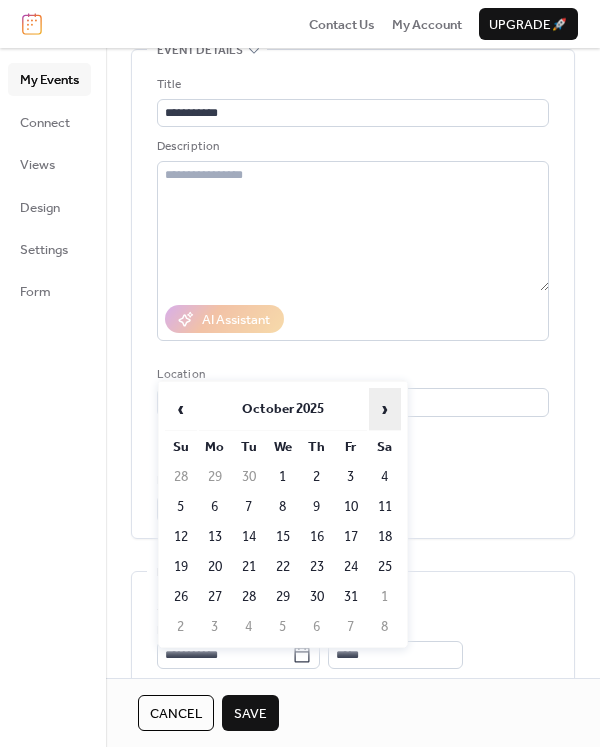 click on "›" at bounding box center (385, 409) 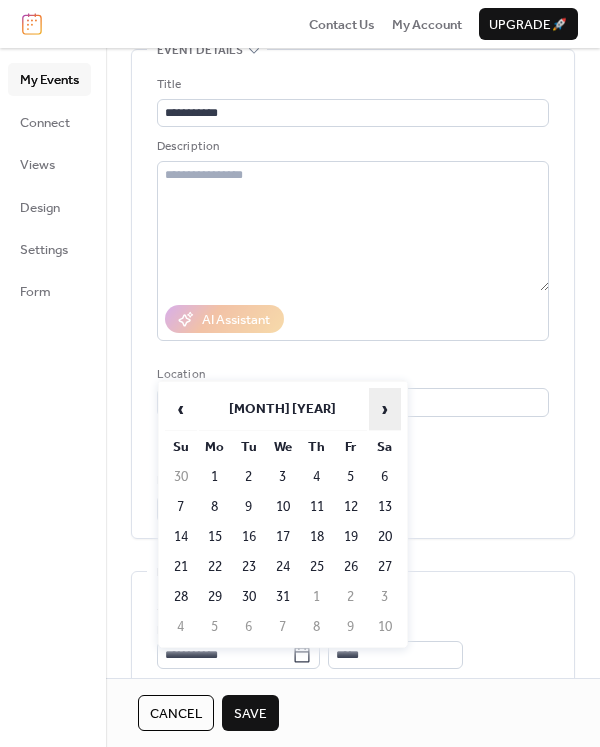 click on "›" at bounding box center [385, 409] 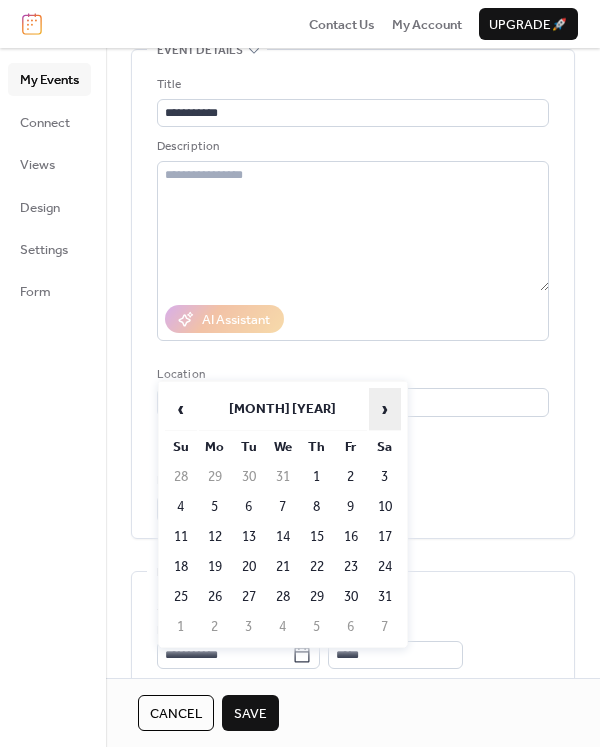 click on "›" at bounding box center (385, 409) 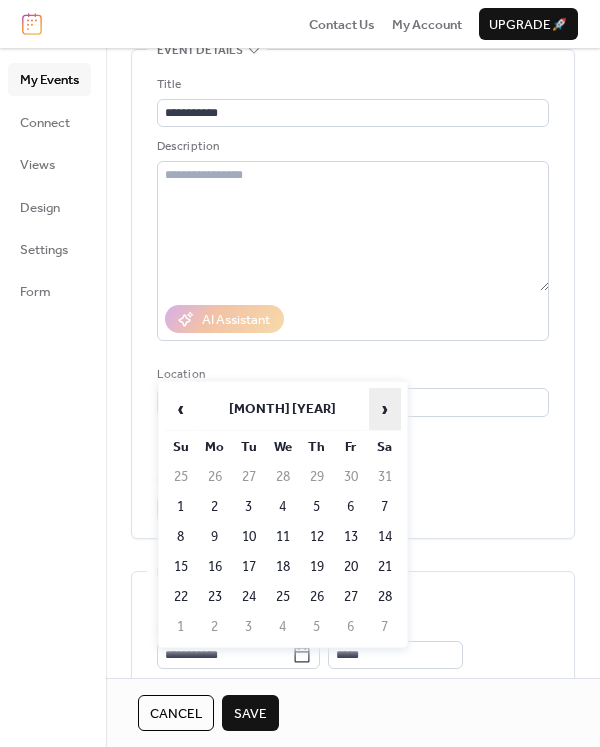 click on "›" at bounding box center (385, 409) 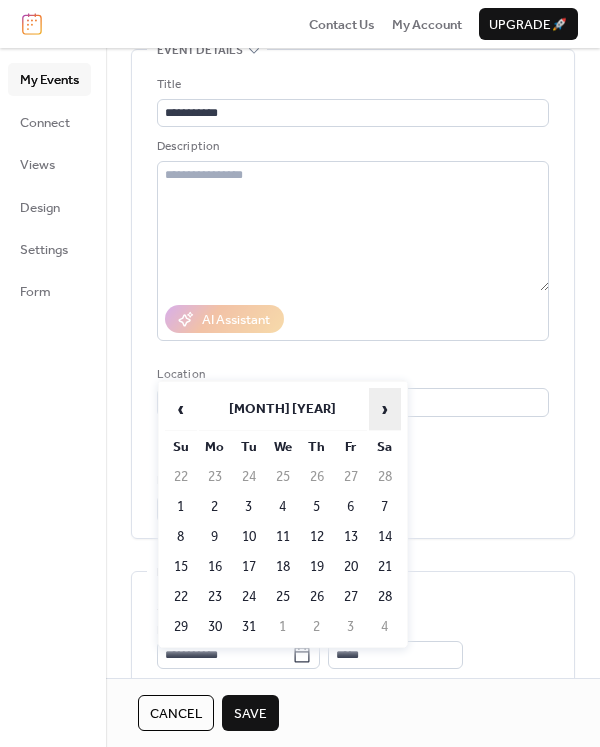 click on "›" at bounding box center (385, 409) 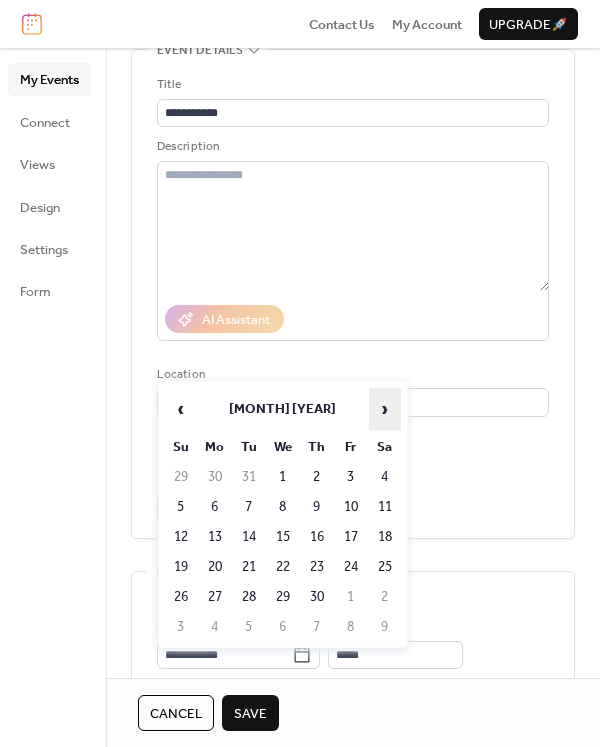 click on "›" at bounding box center [385, 409] 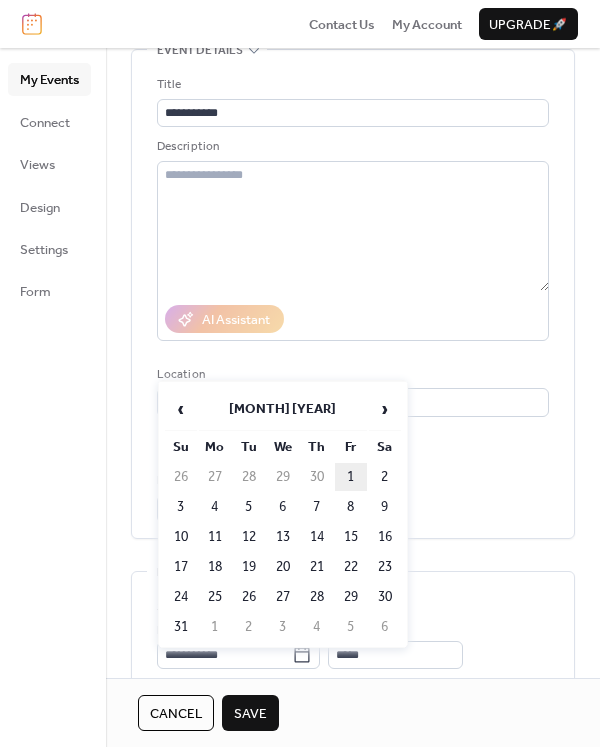 click on "1" at bounding box center [351, 477] 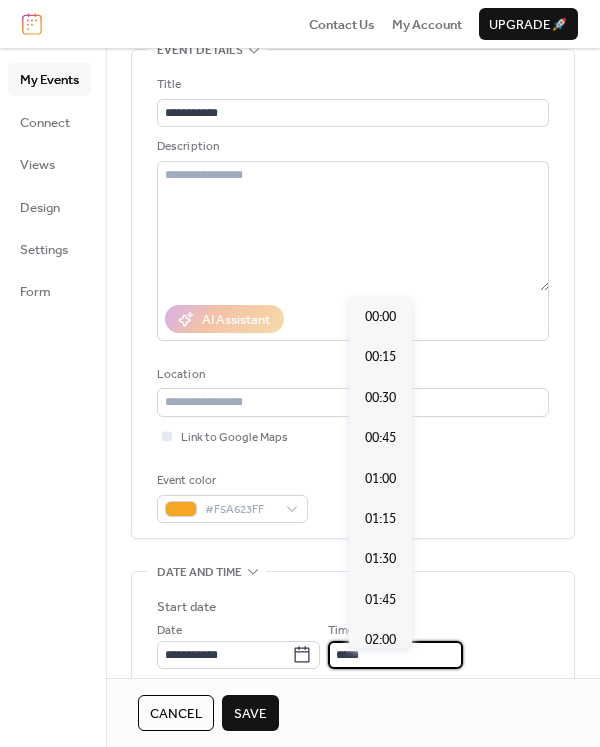 scroll, scrollTop: 1915, scrollLeft: 0, axis: vertical 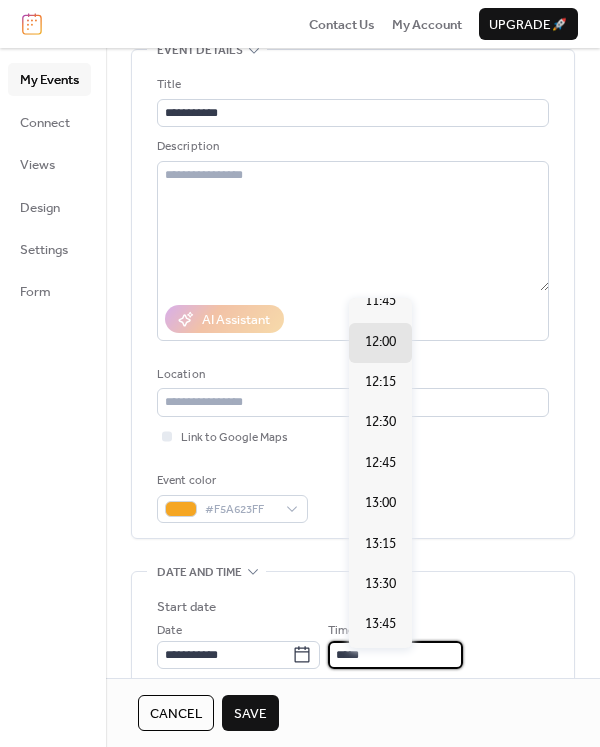 drag, startPoint x: 387, startPoint y: 660, endPoint x: 370, endPoint y: 658, distance: 17.117243 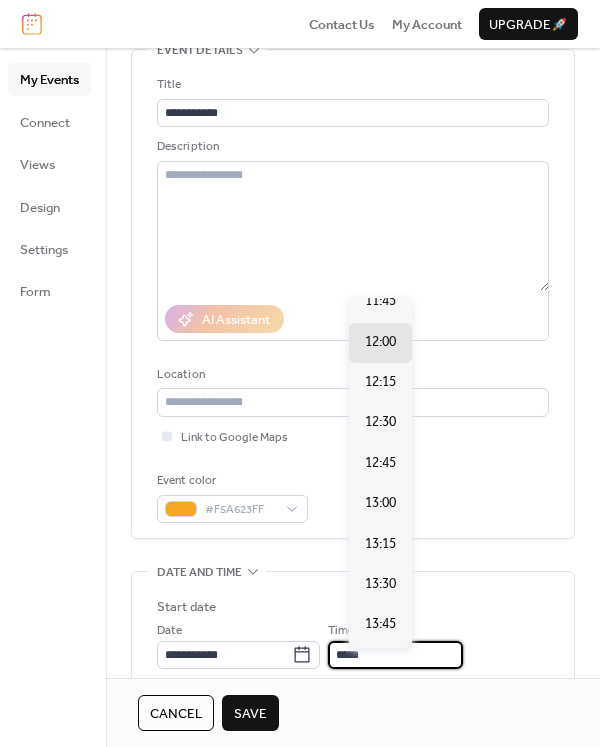 click on "*****" at bounding box center [395, 655] 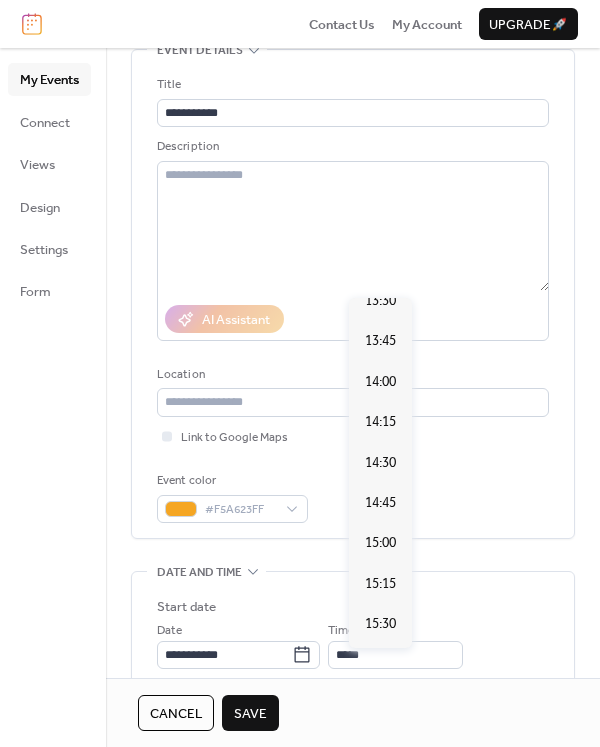 scroll, scrollTop: 2235, scrollLeft: 0, axis: vertical 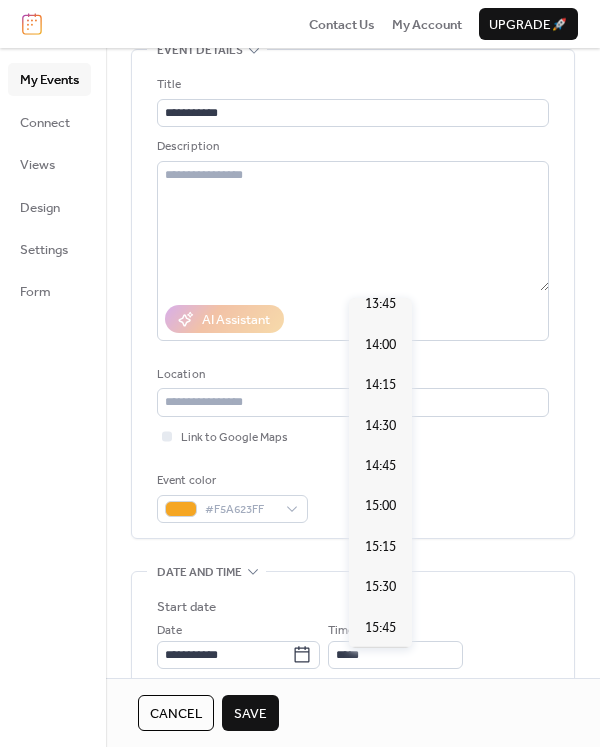 click on "16:00" at bounding box center (380, 668) 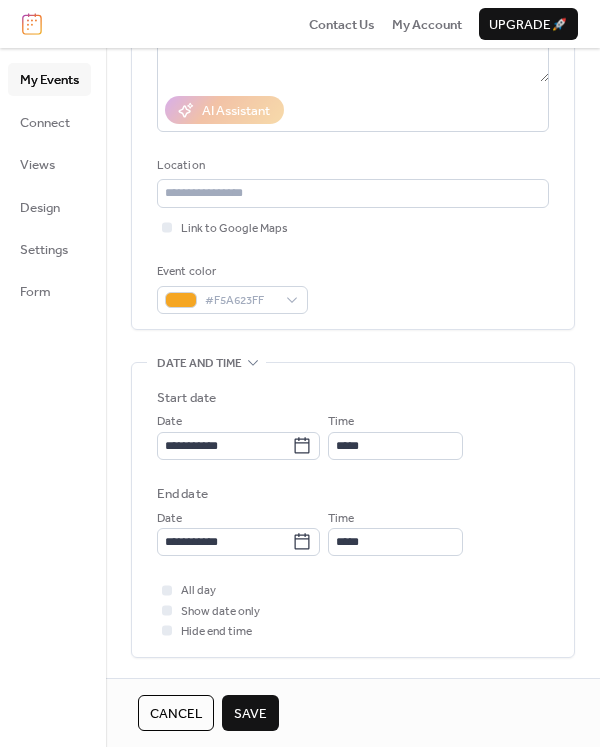 scroll, scrollTop: 342, scrollLeft: 0, axis: vertical 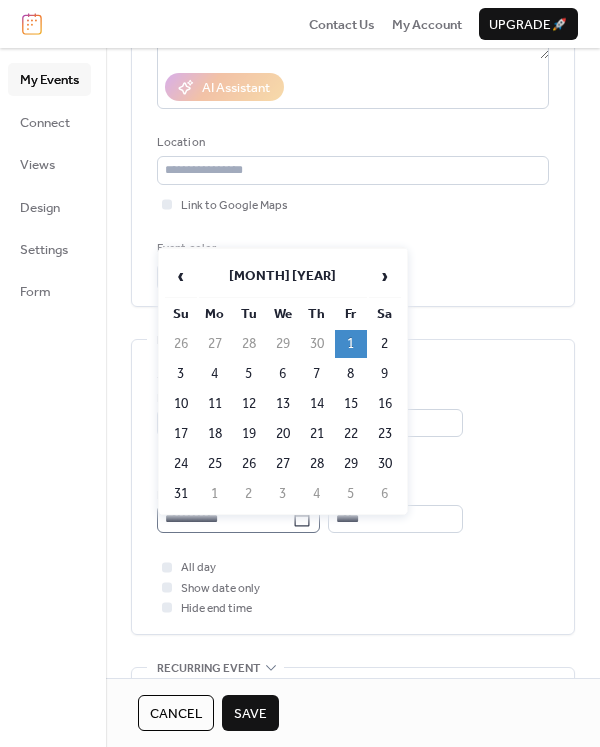 click 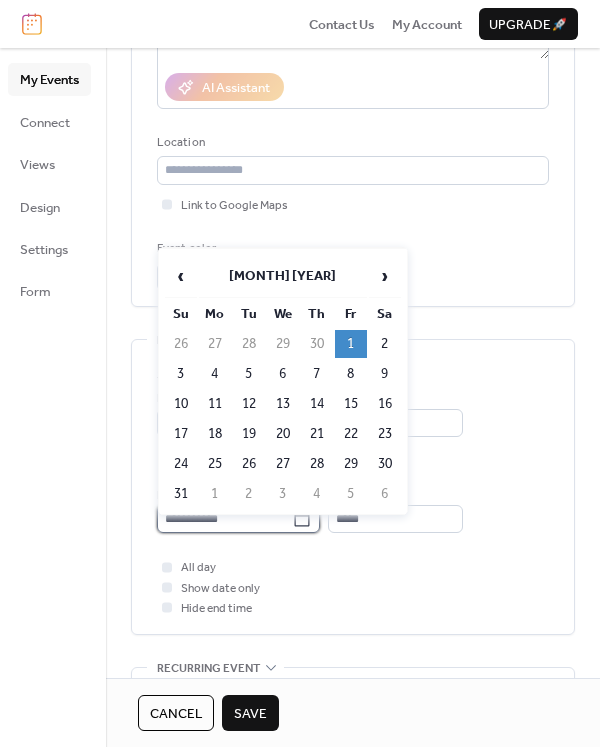click on "**********" at bounding box center (224, 519) 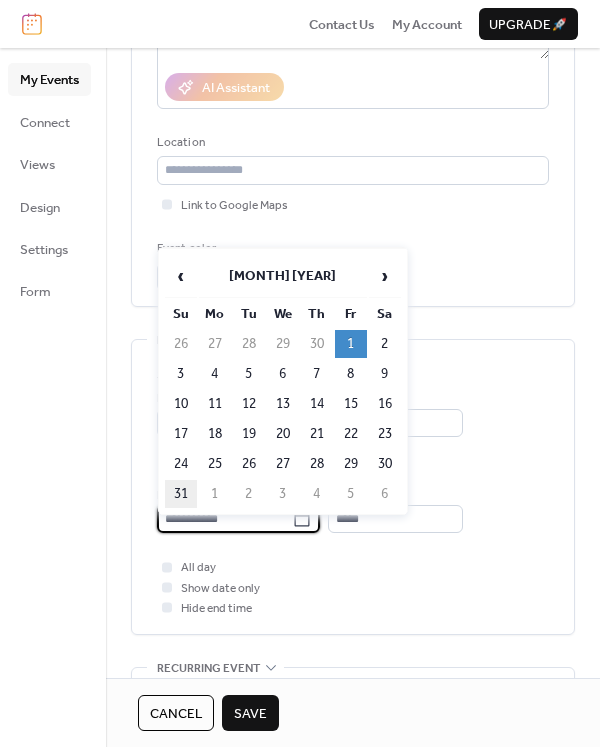 click on "31" at bounding box center (181, 494) 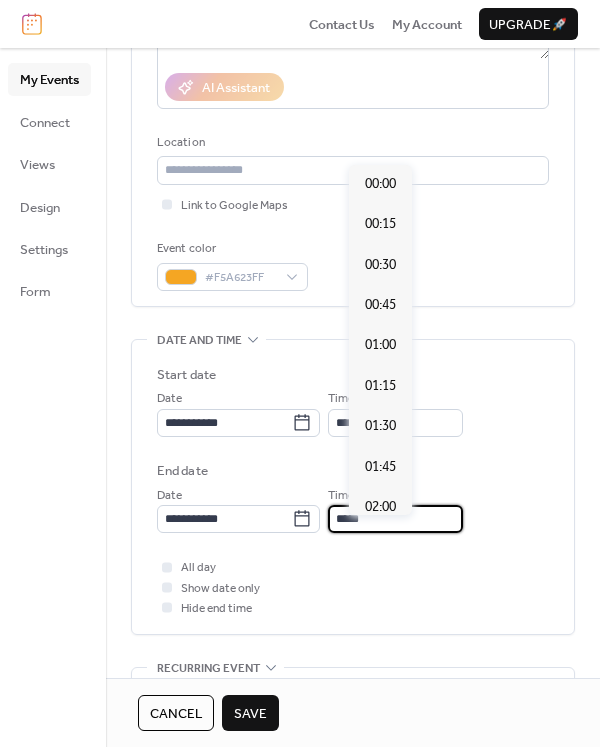 scroll, scrollTop: 2713, scrollLeft: 0, axis: vertical 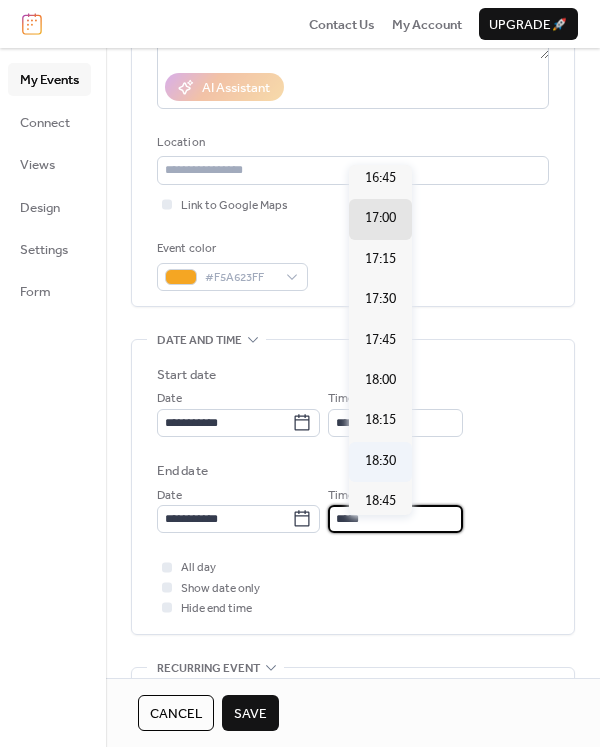 drag, startPoint x: 393, startPoint y: 530, endPoint x: 395, endPoint y: 431, distance: 99.0202 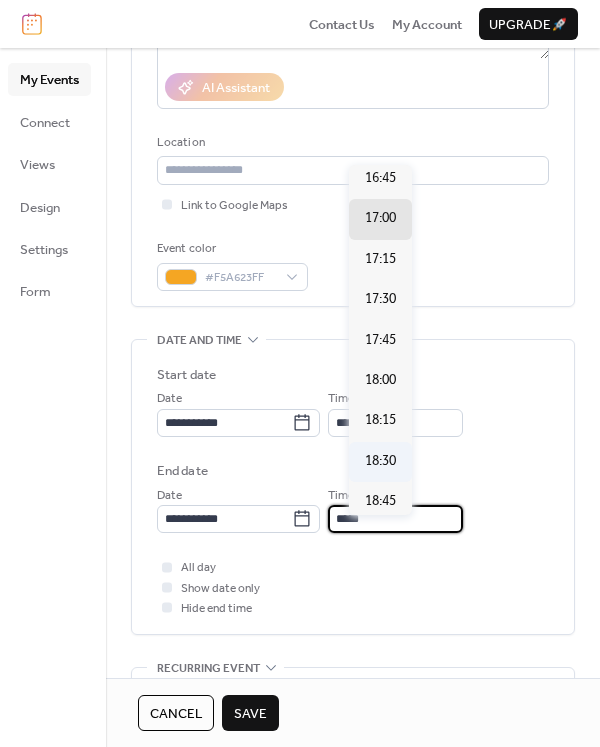 click on "*****" at bounding box center [395, 519] 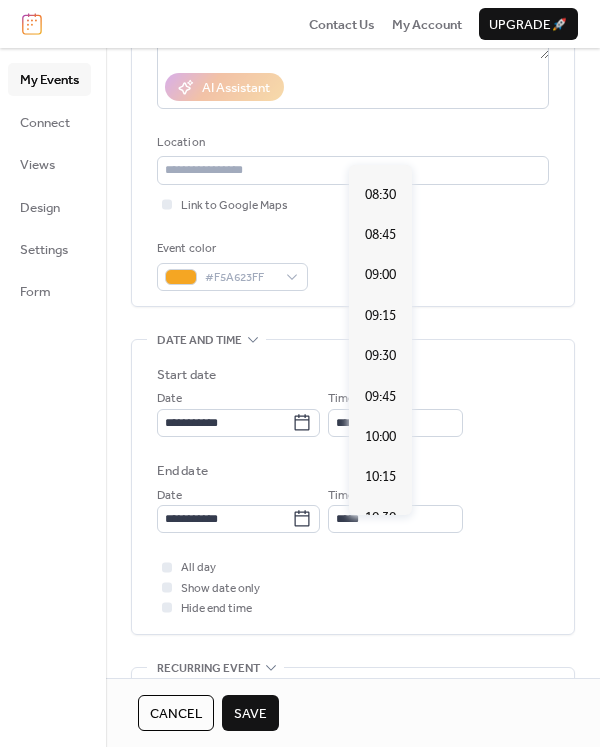 scroll, scrollTop: 1444, scrollLeft: 0, axis: vertical 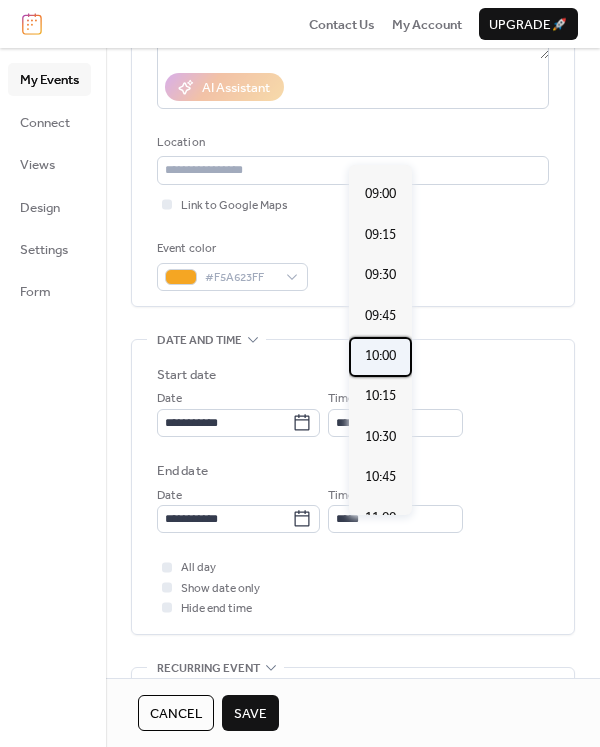 click on "10:00" at bounding box center [380, 356] 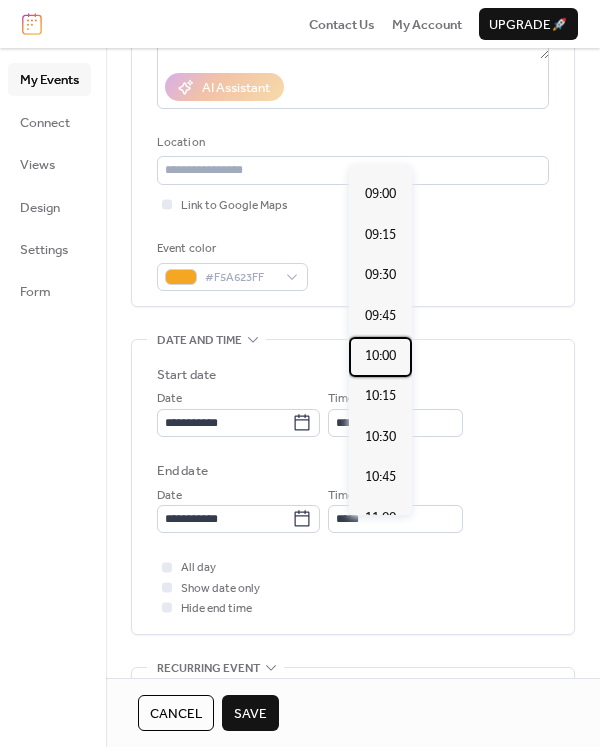 type on "*****" 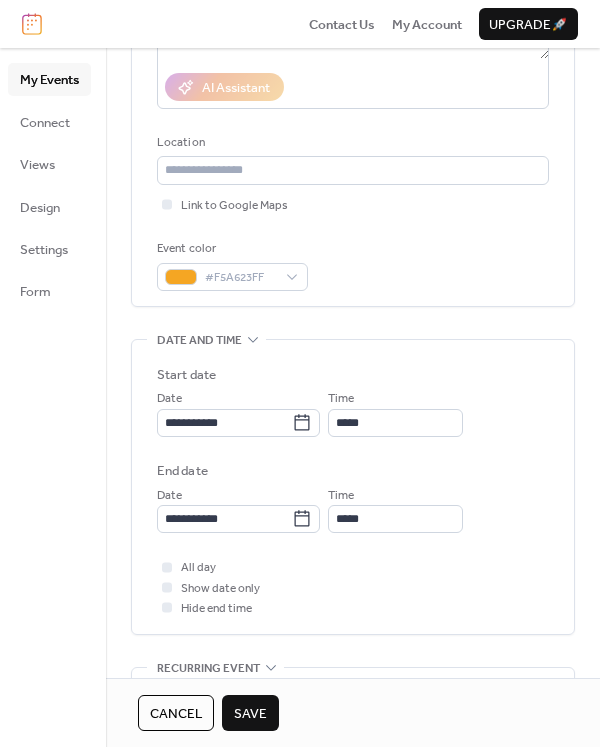 click on "Save" at bounding box center [250, 714] 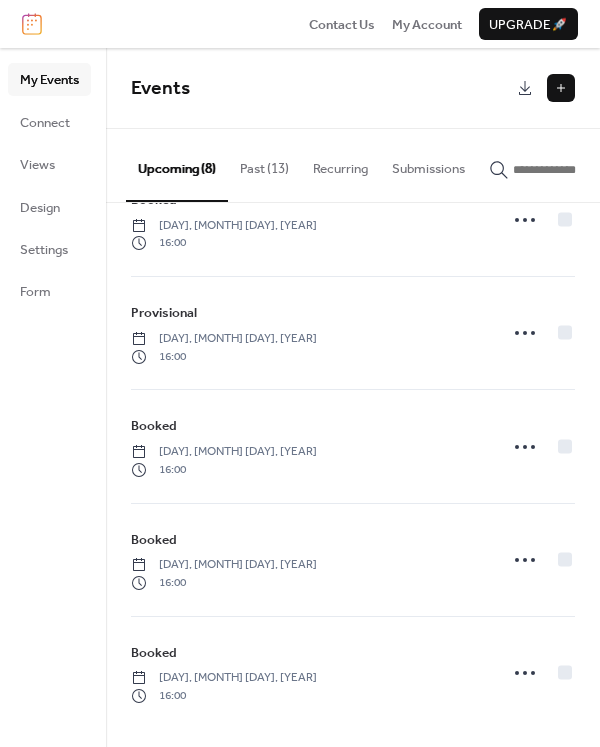 scroll, scrollTop: 400, scrollLeft: 0, axis: vertical 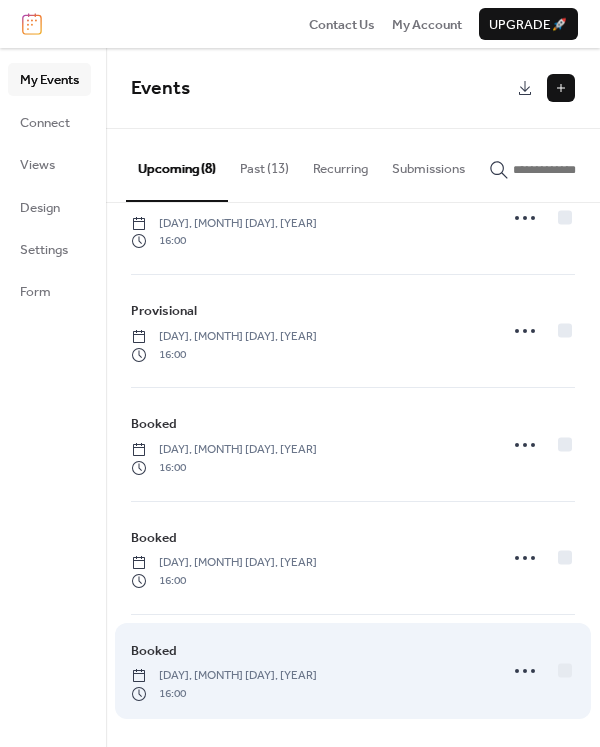 click on "Booked" at bounding box center [154, 651] 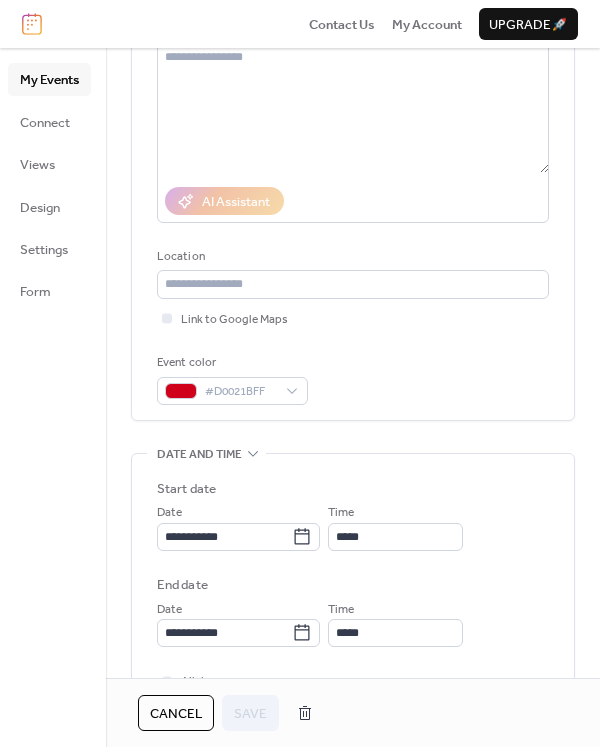 scroll, scrollTop: 253, scrollLeft: 0, axis: vertical 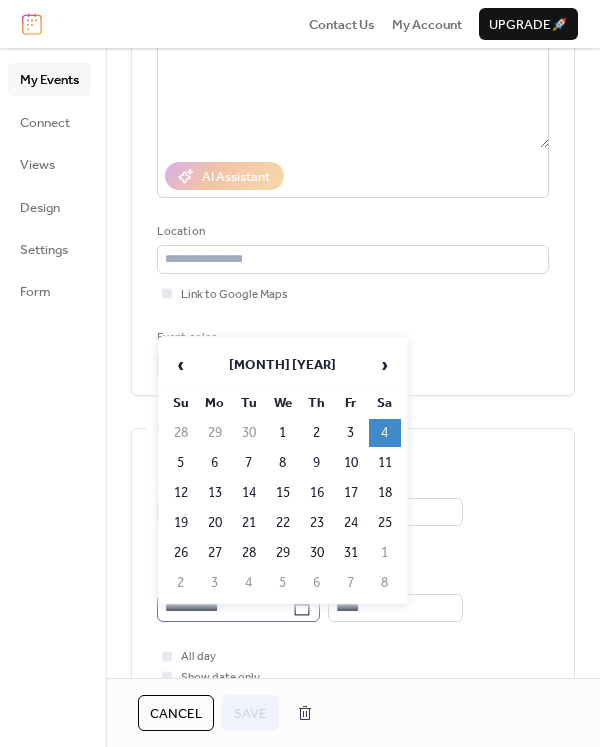 click 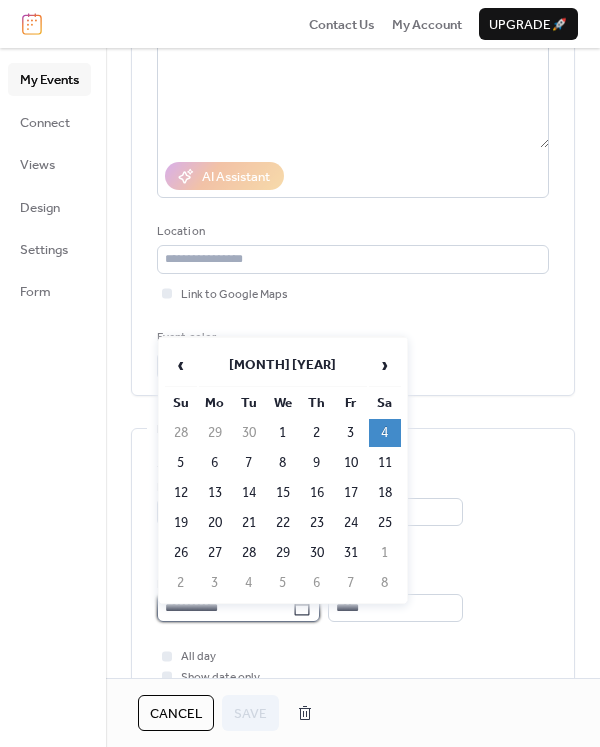 click on "**********" at bounding box center (224, 608) 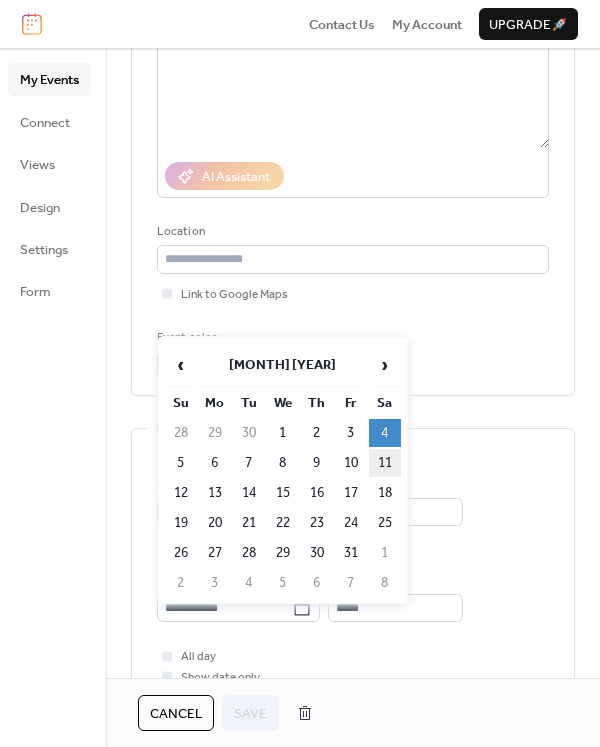 click on "11" at bounding box center (385, 463) 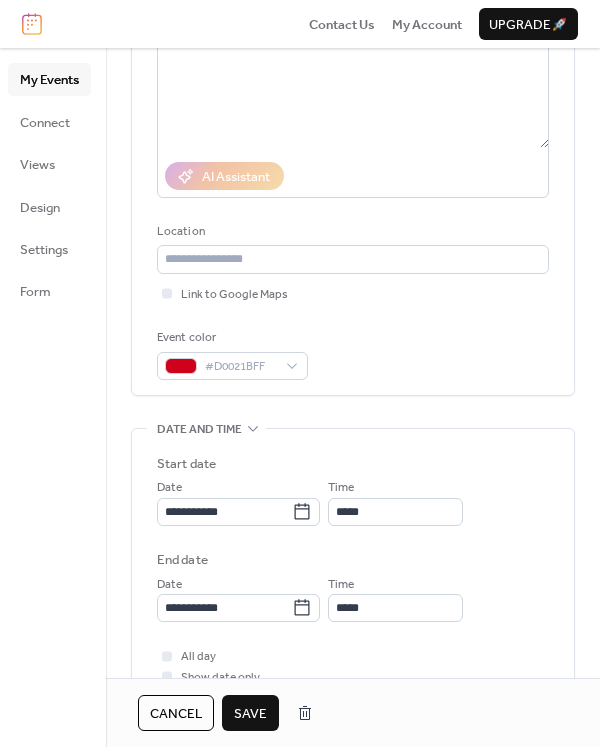 click on "Save" at bounding box center [250, 714] 